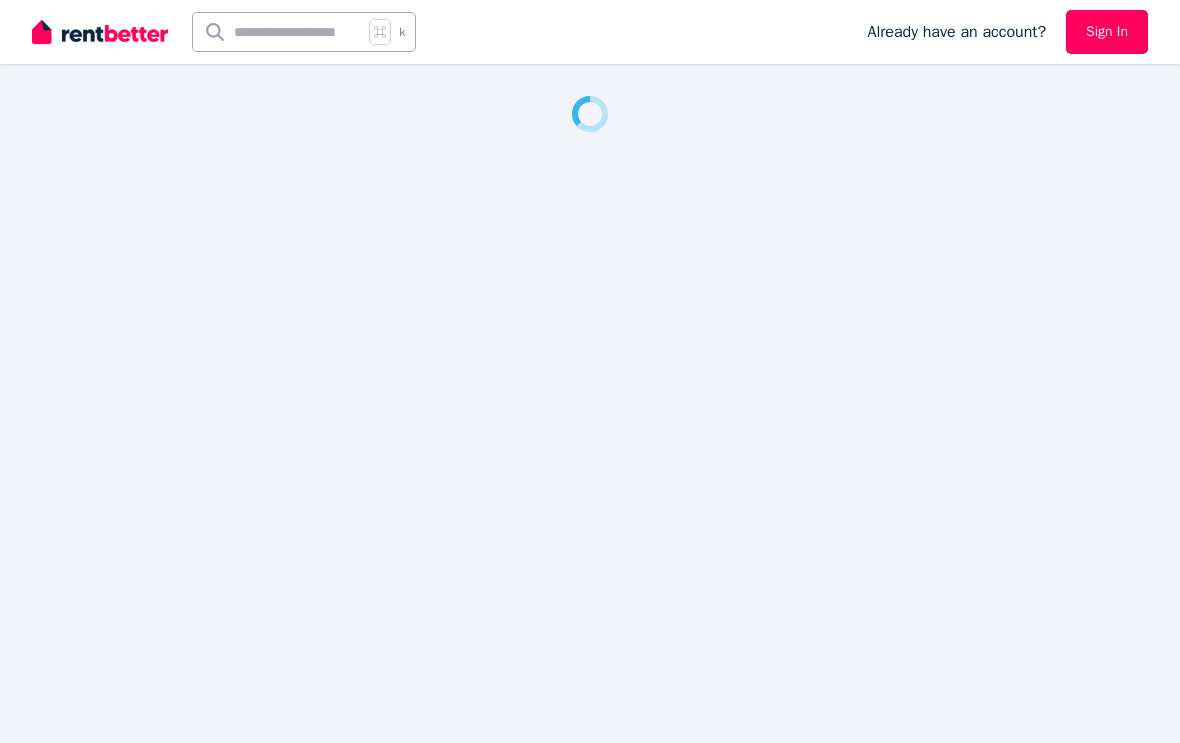 scroll, scrollTop: 0, scrollLeft: 0, axis: both 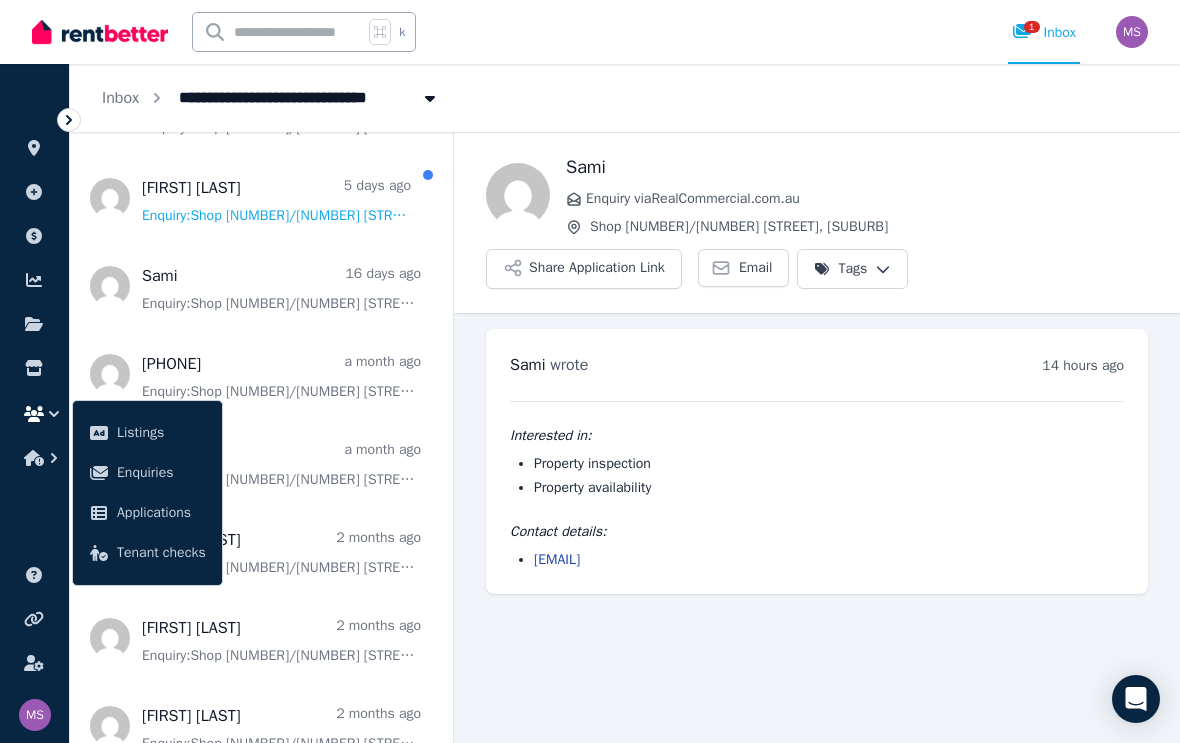 click at bounding box center [261, 286] 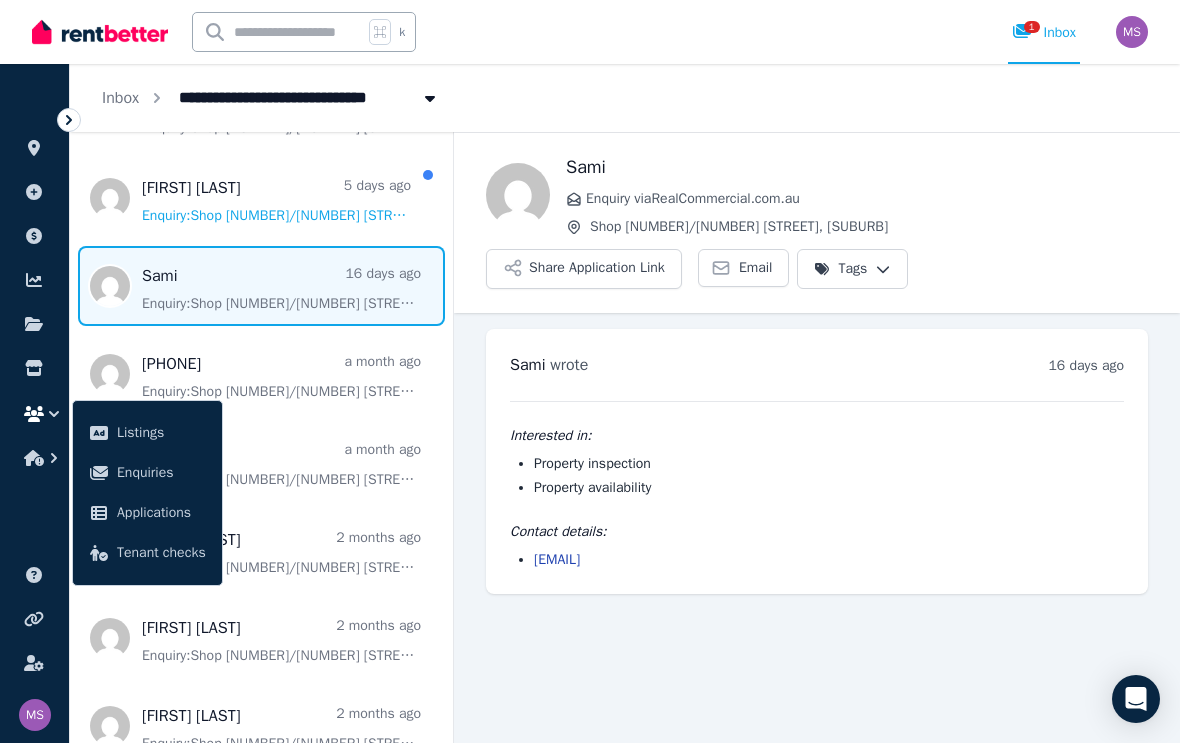 scroll, scrollTop: 33, scrollLeft: 0, axis: vertical 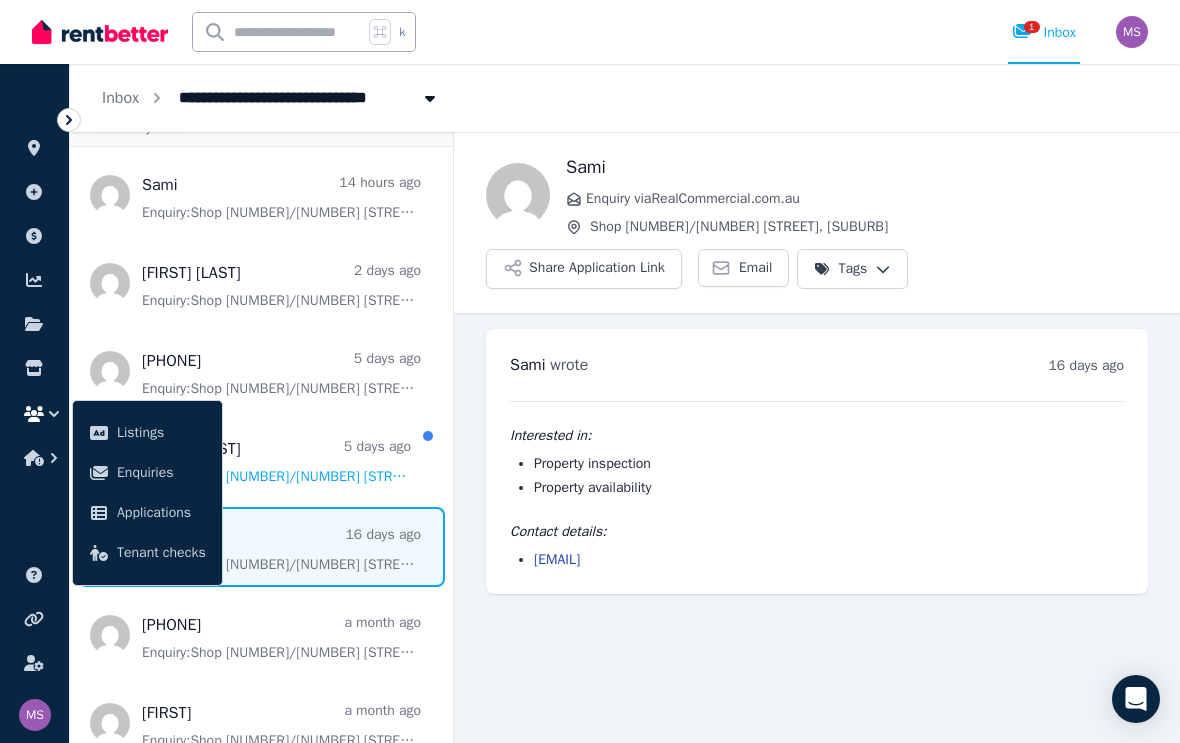 click at bounding box center (261, 283) 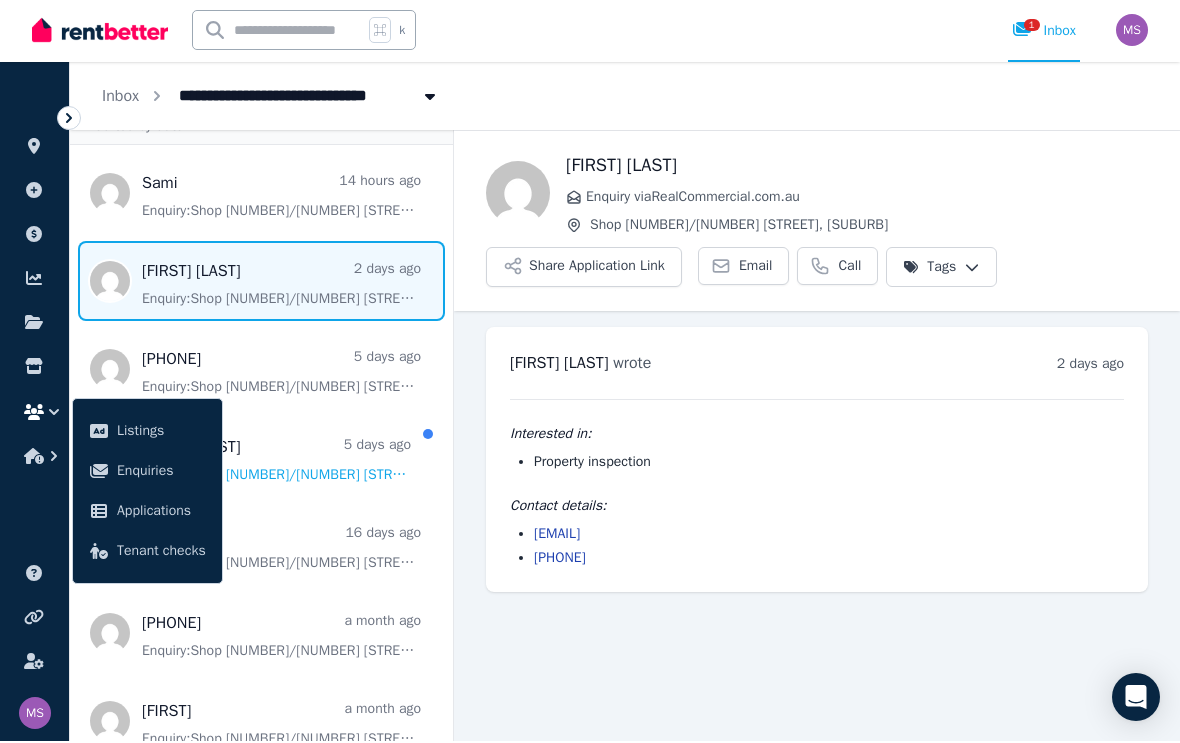 scroll, scrollTop: 0, scrollLeft: 0, axis: both 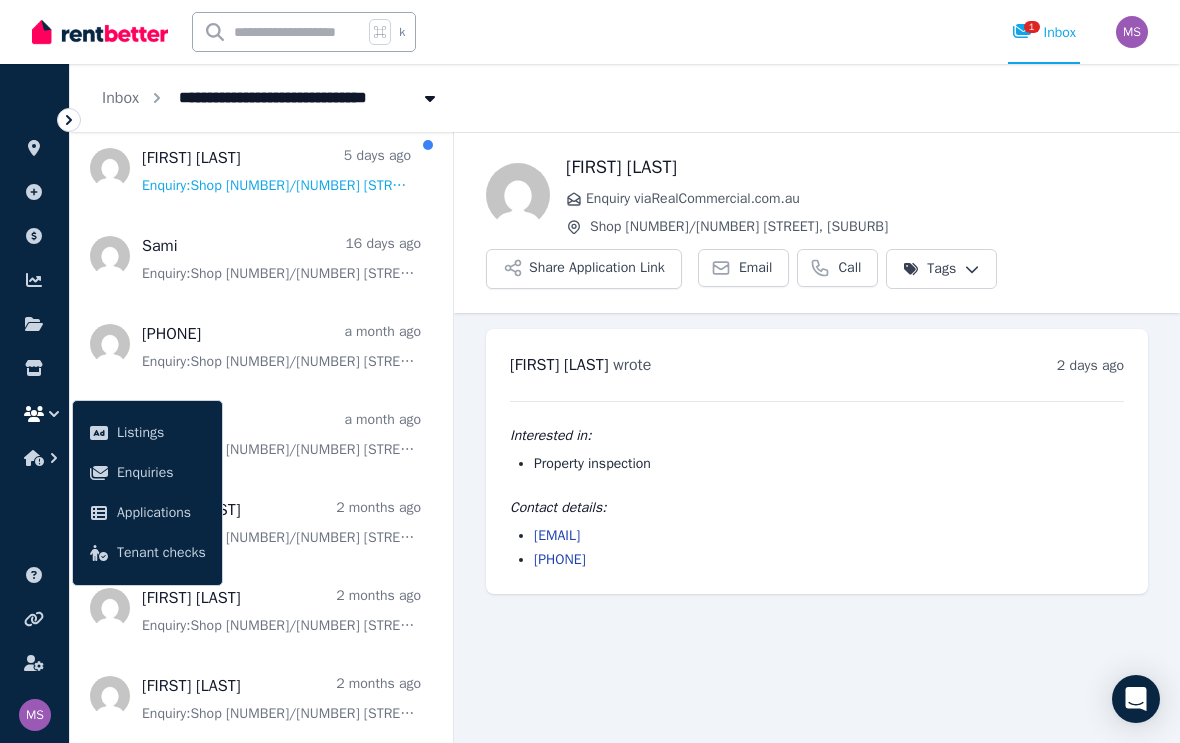 click at bounding box center (261, 256) 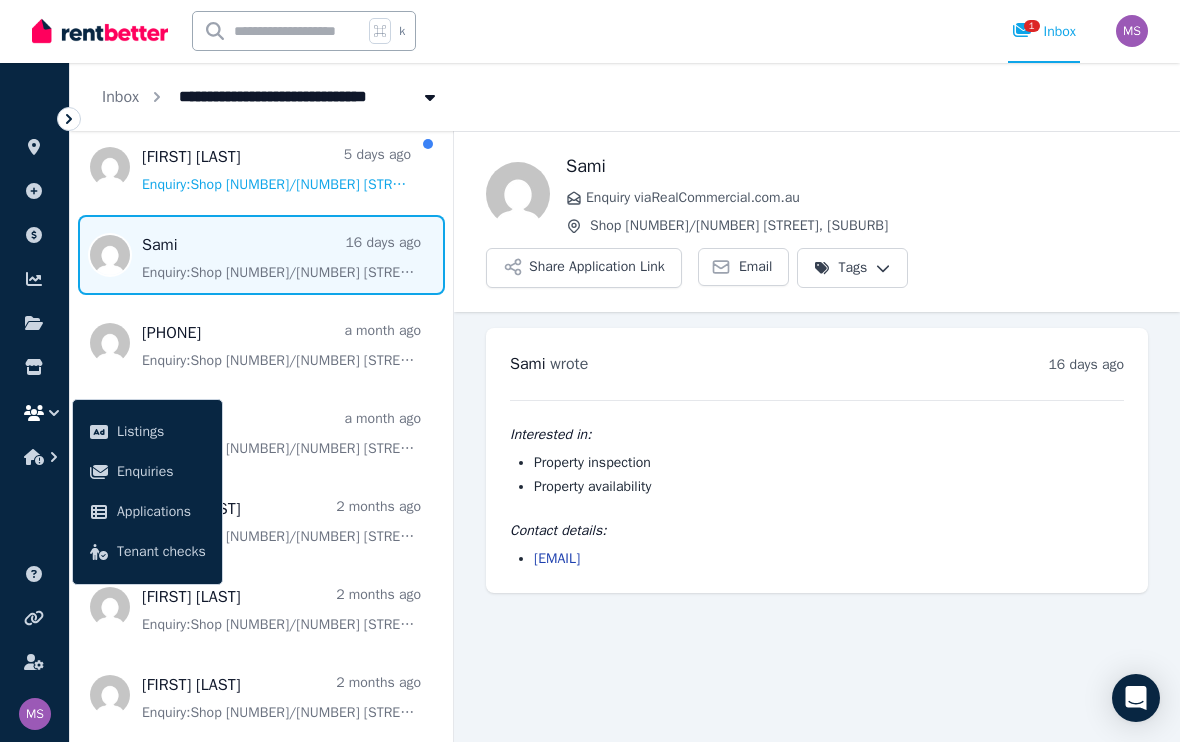 scroll, scrollTop: 33, scrollLeft: 0, axis: vertical 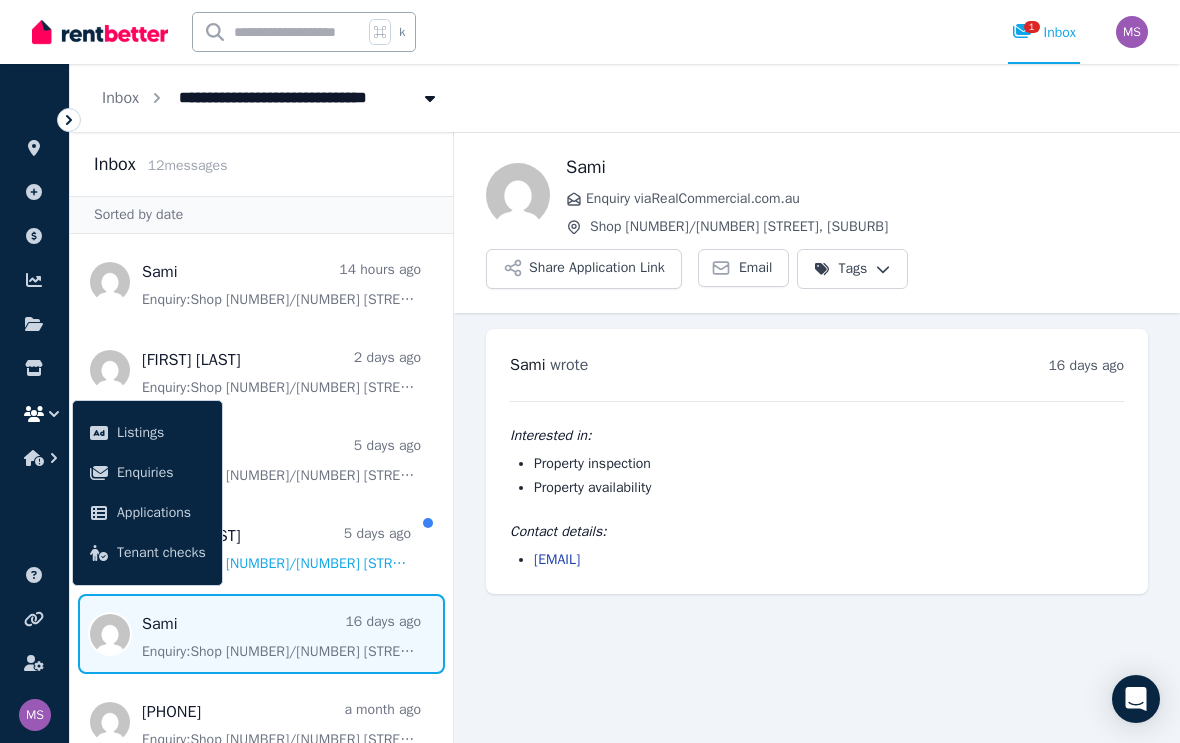 click at bounding box center (261, 282) 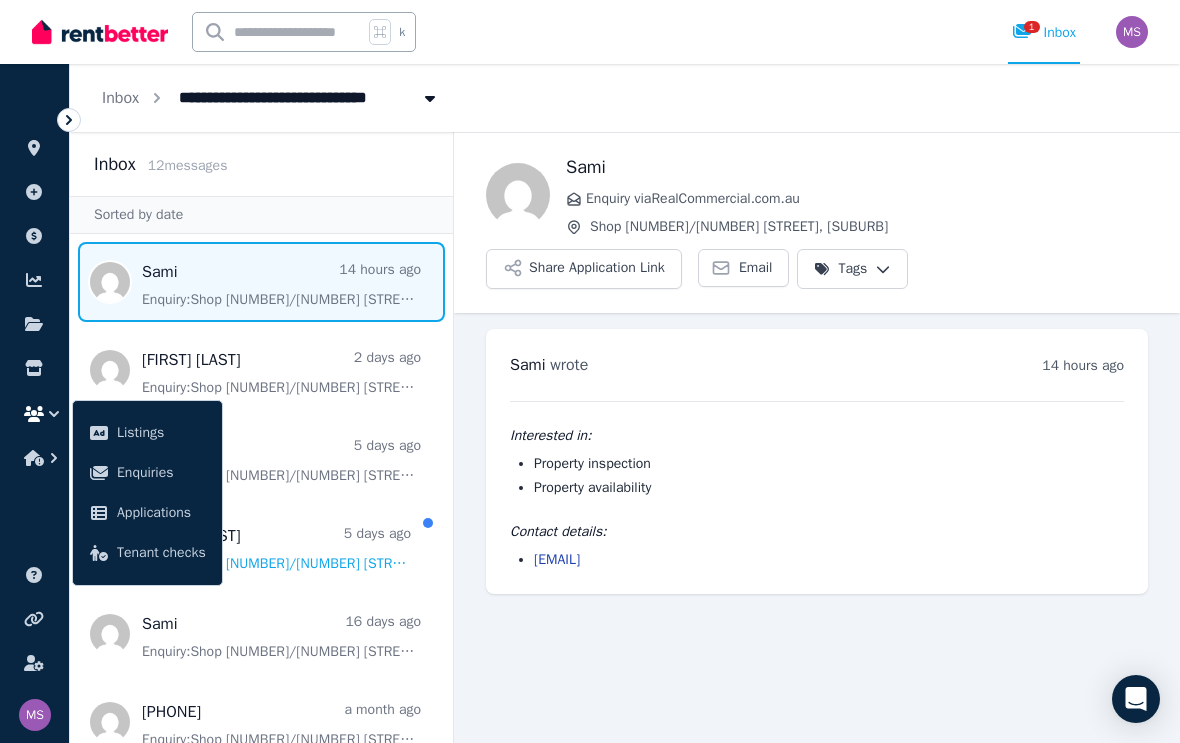 click on "1" at bounding box center (1032, 27) 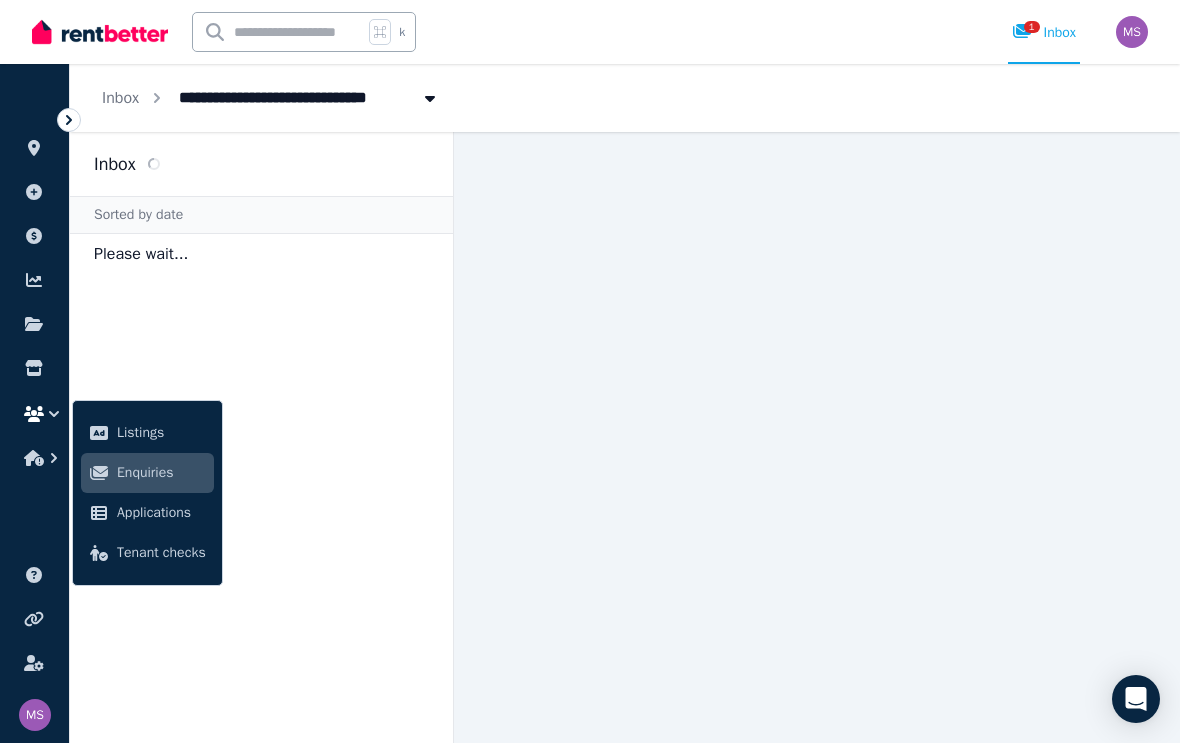 scroll, scrollTop: 0, scrollLeft: 0, axis: both 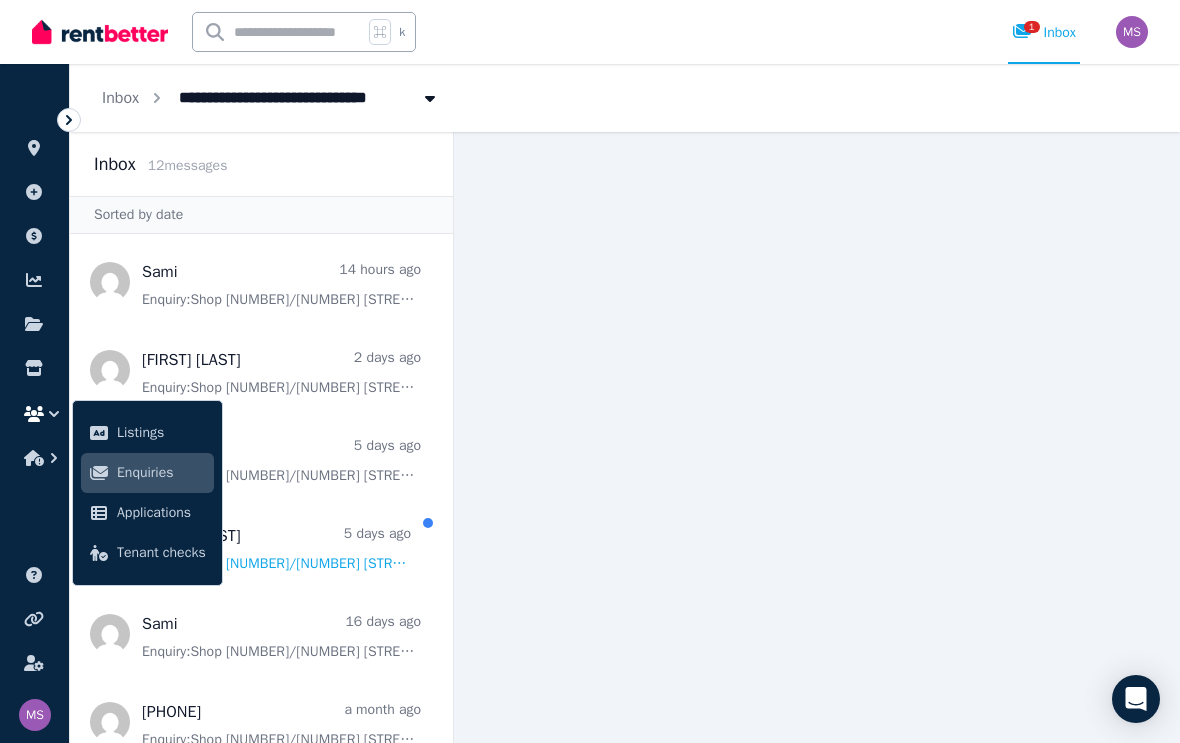 click on "1 Inbox" at bounding box center (1044, 32) 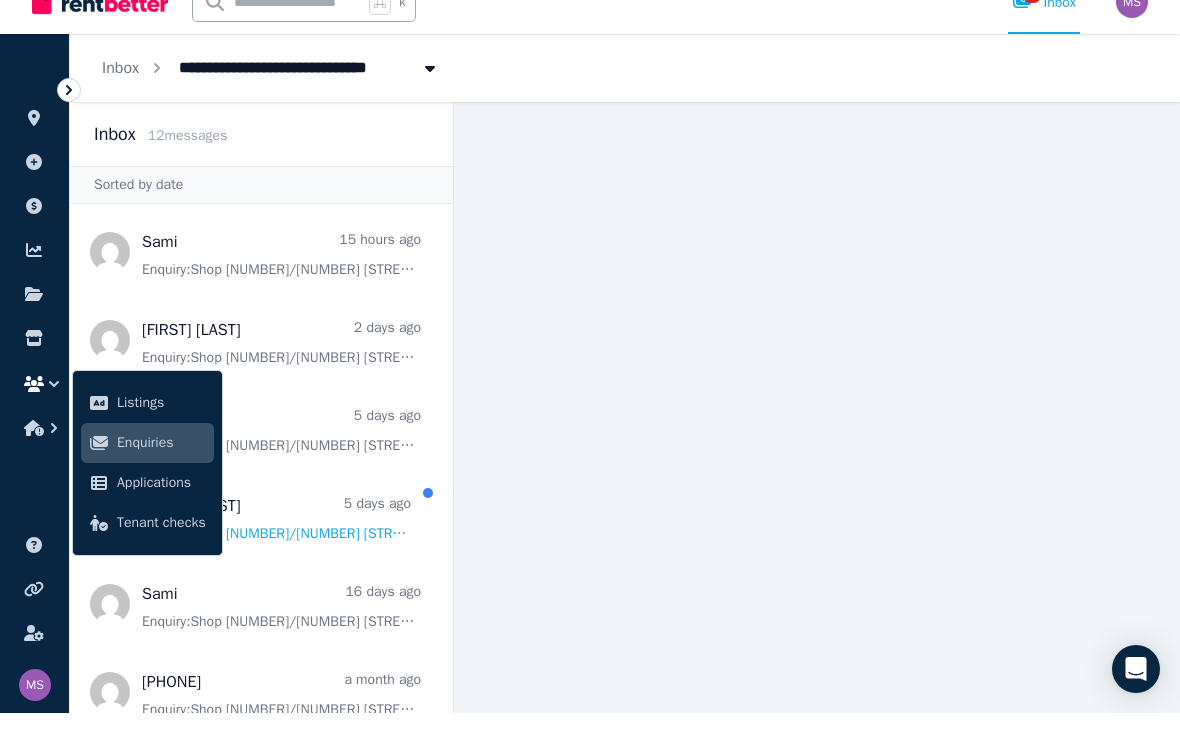 scroll, scrollTop: 0, scrollLeft: 0, axis: both 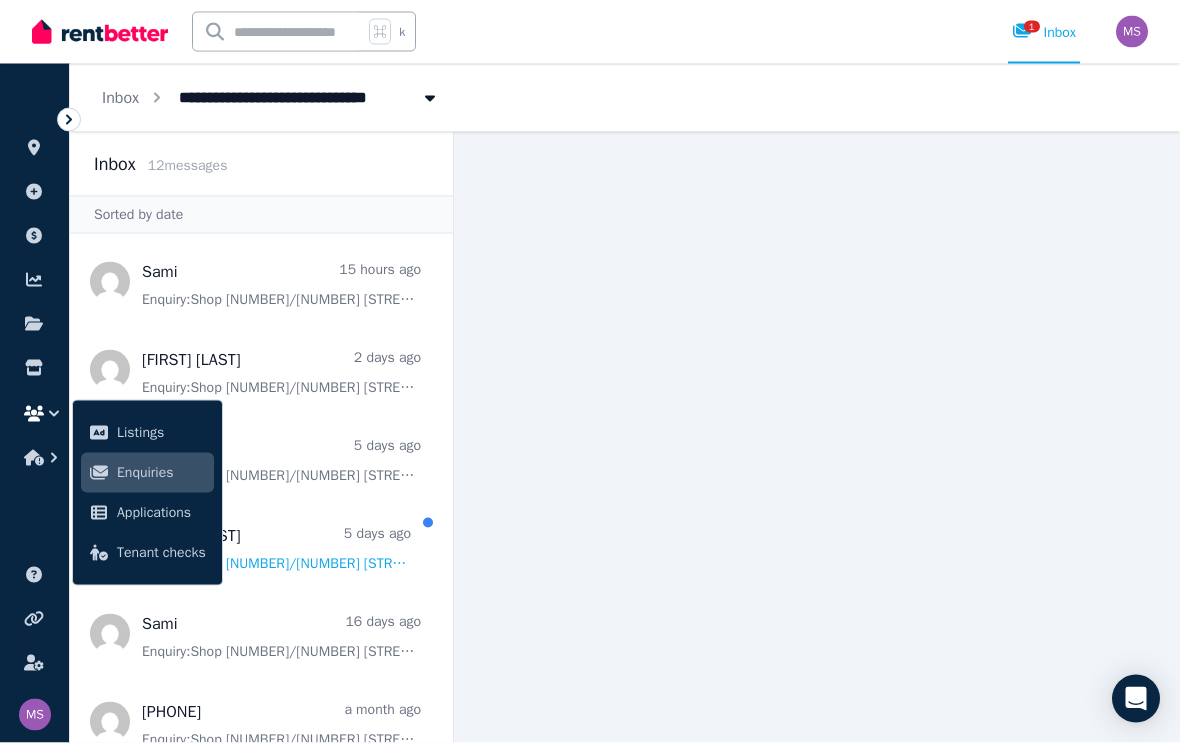 click at bounding box center (817, 437) 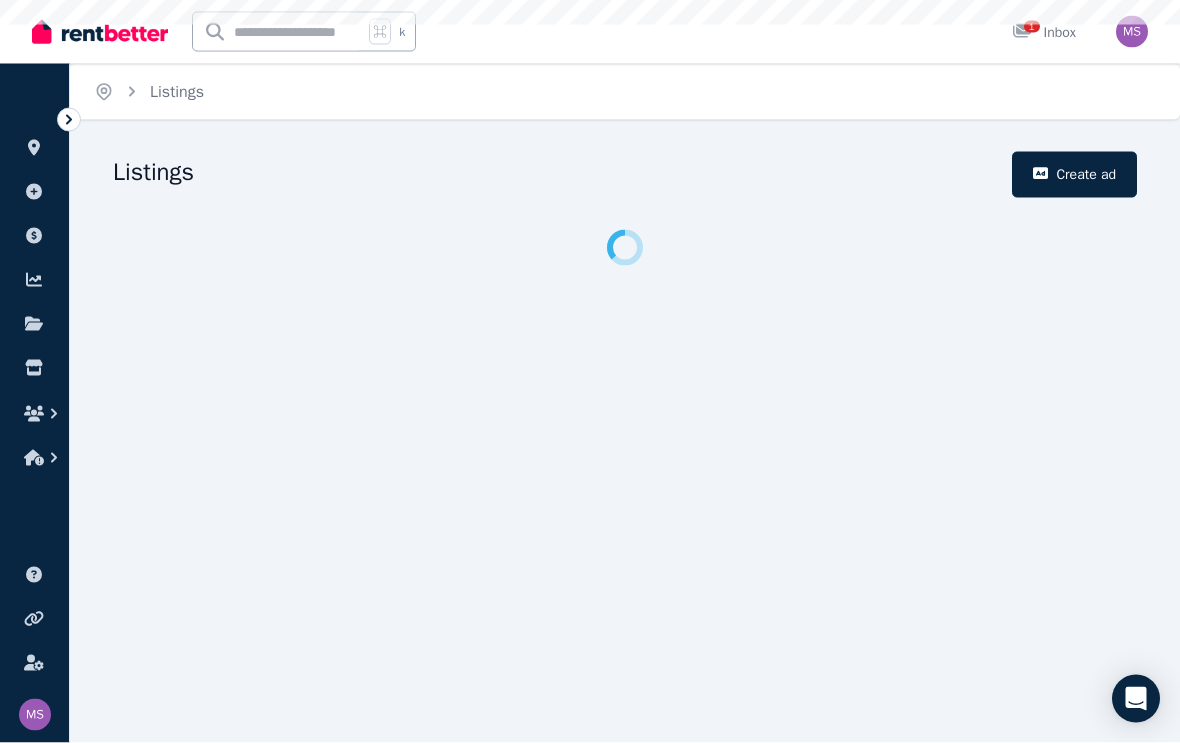 scroll, scrollTop: 0, scrollLeft: 0, axis: both 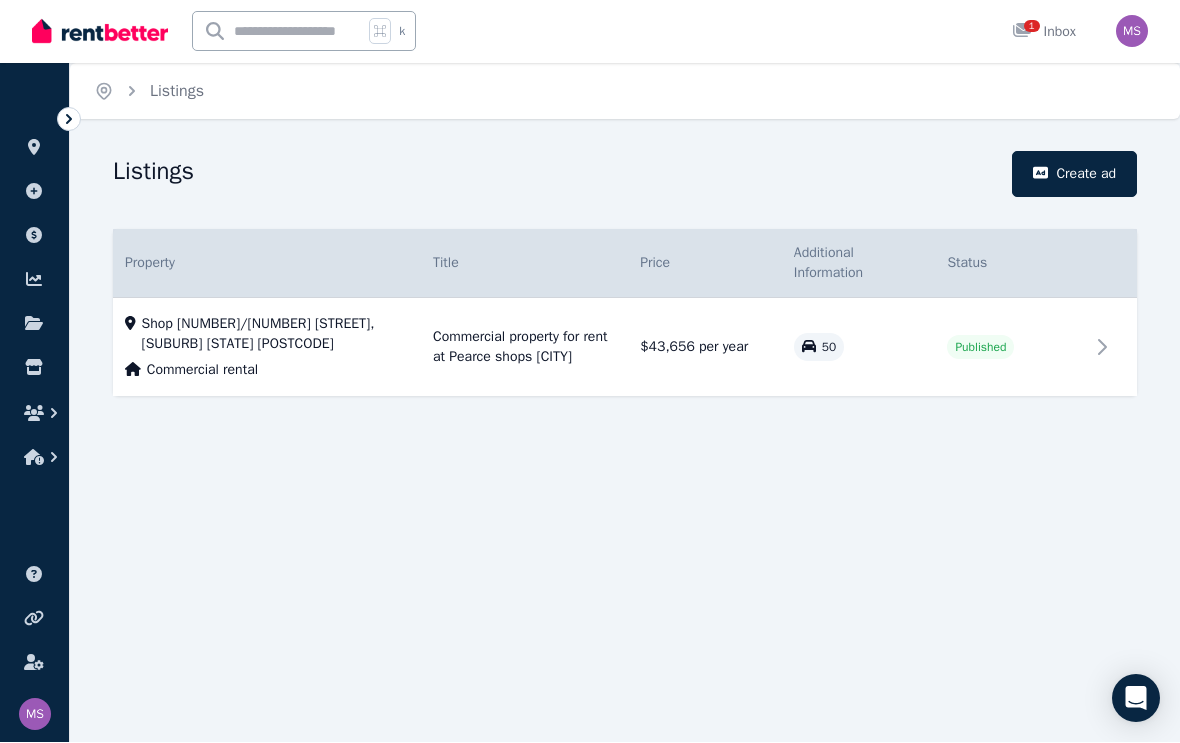 click 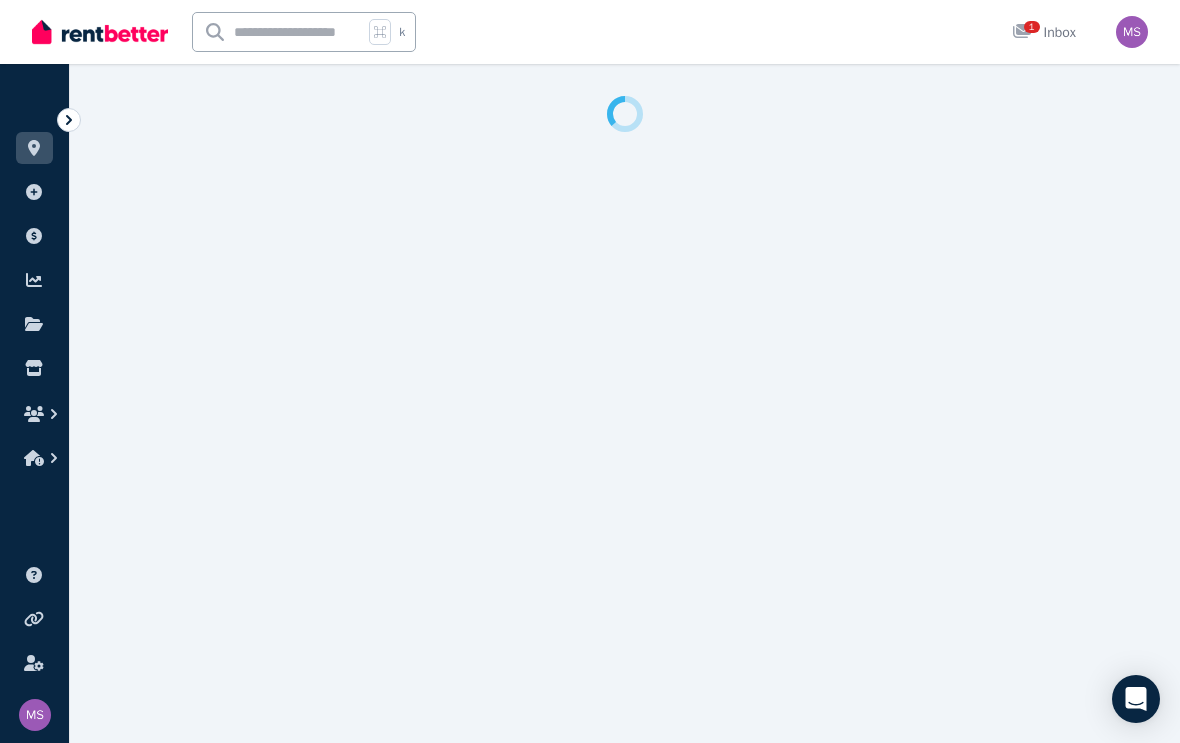 select on "**********" 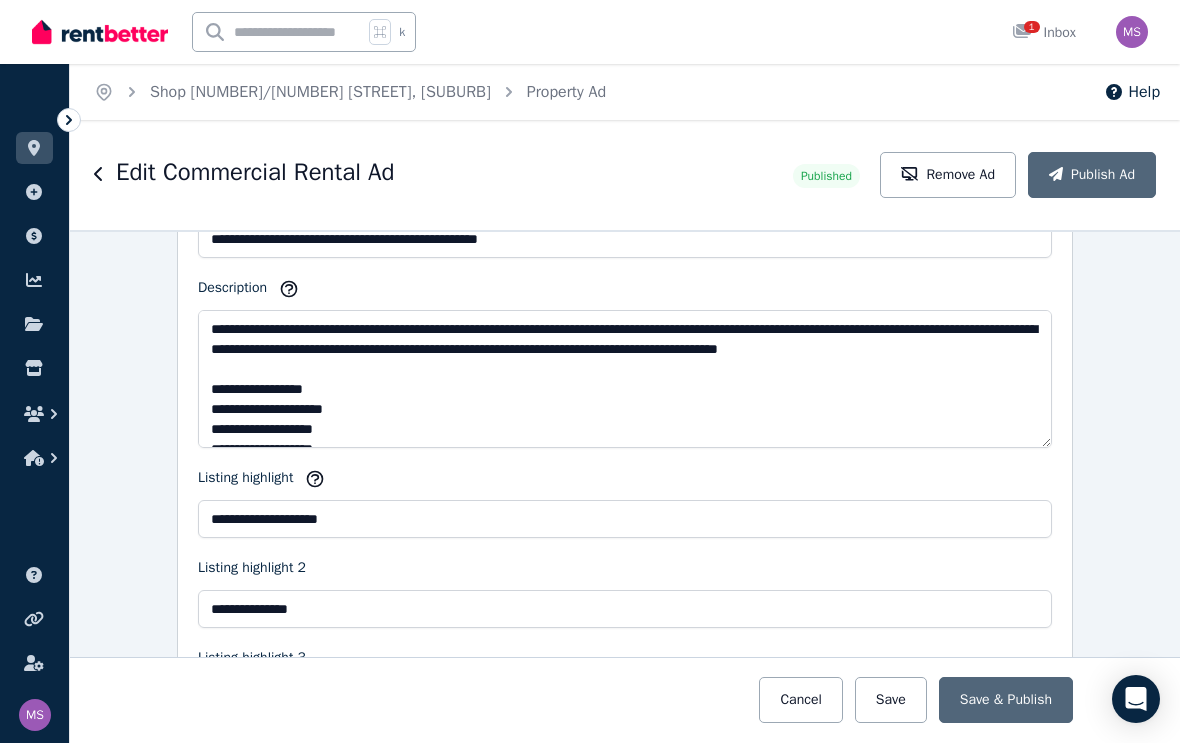 scroll, scrollTop: 1903, scrollLeft: 0, axis: vertical 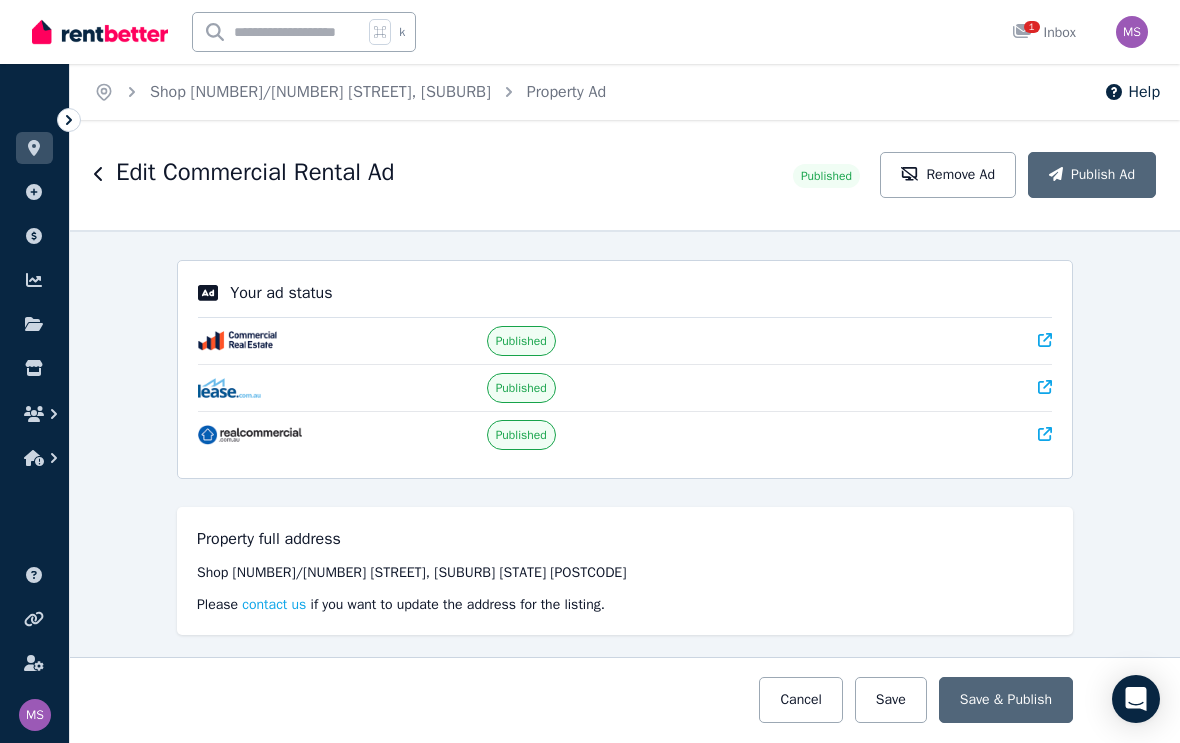 click on "Shop [NUMBER]/[NUMBER] [STREET], [SUBURB]" at bounding box center (320, 92) 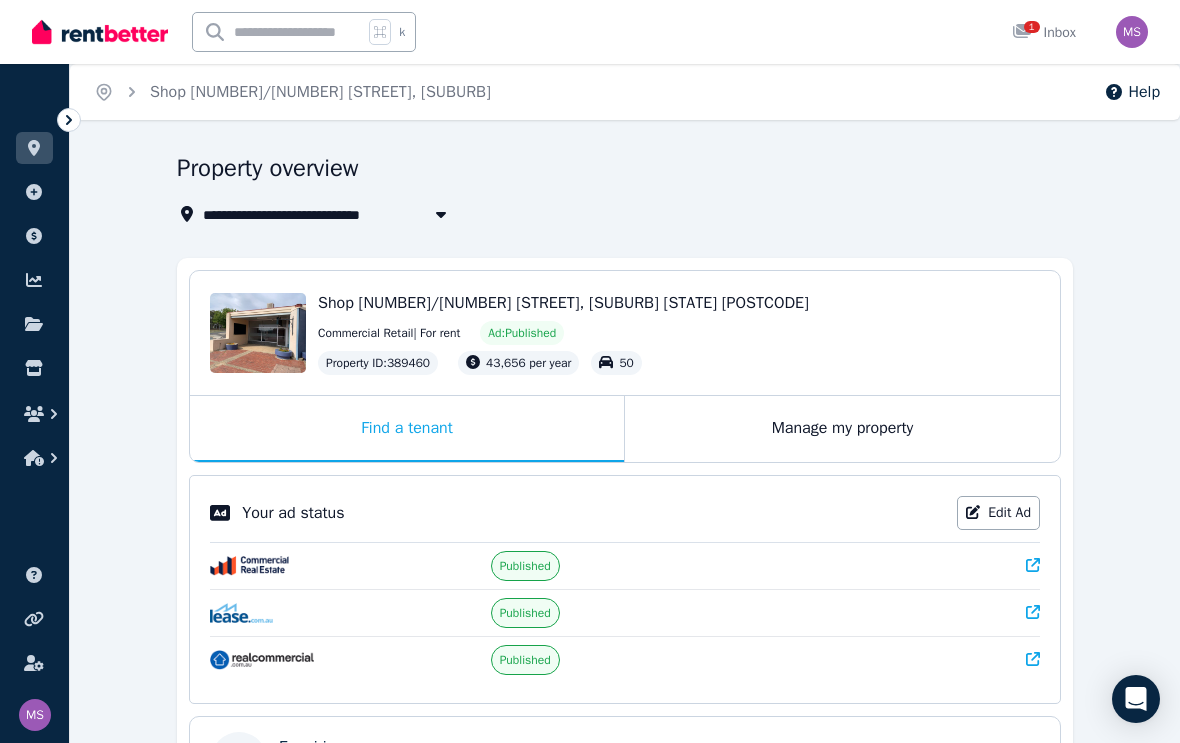 click 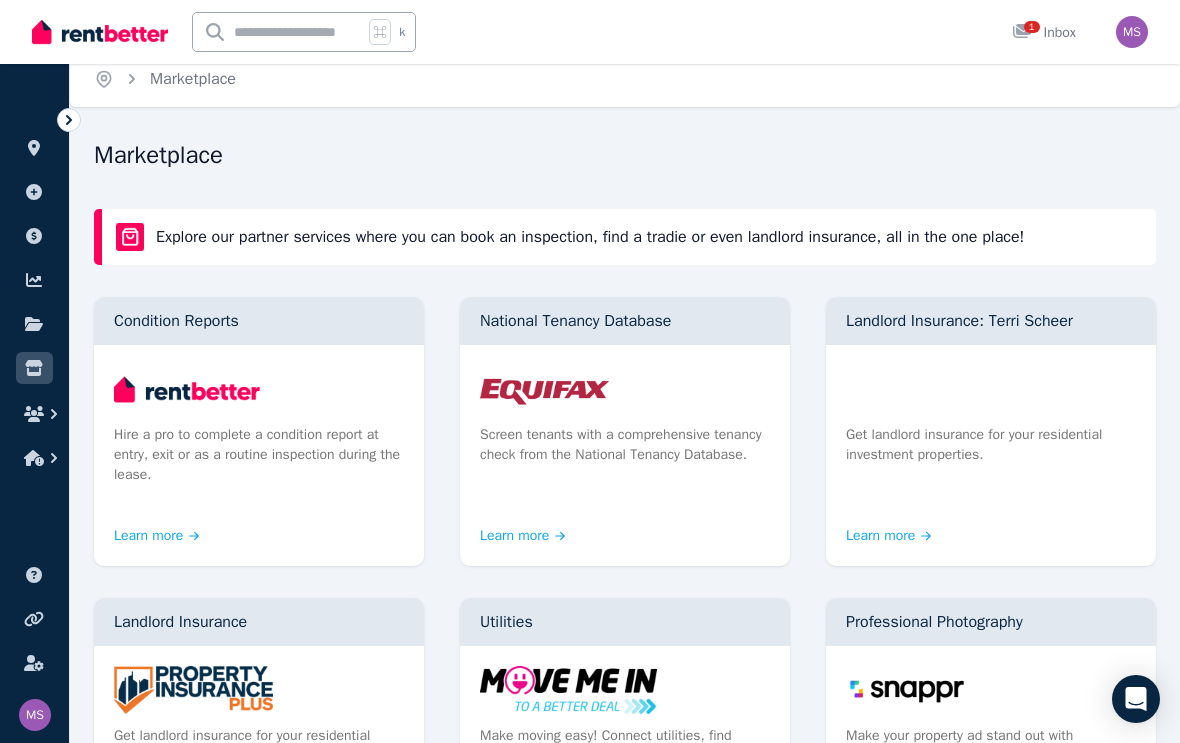 scroll, scrollTop: 0, scrollLeft: 0, axis: both 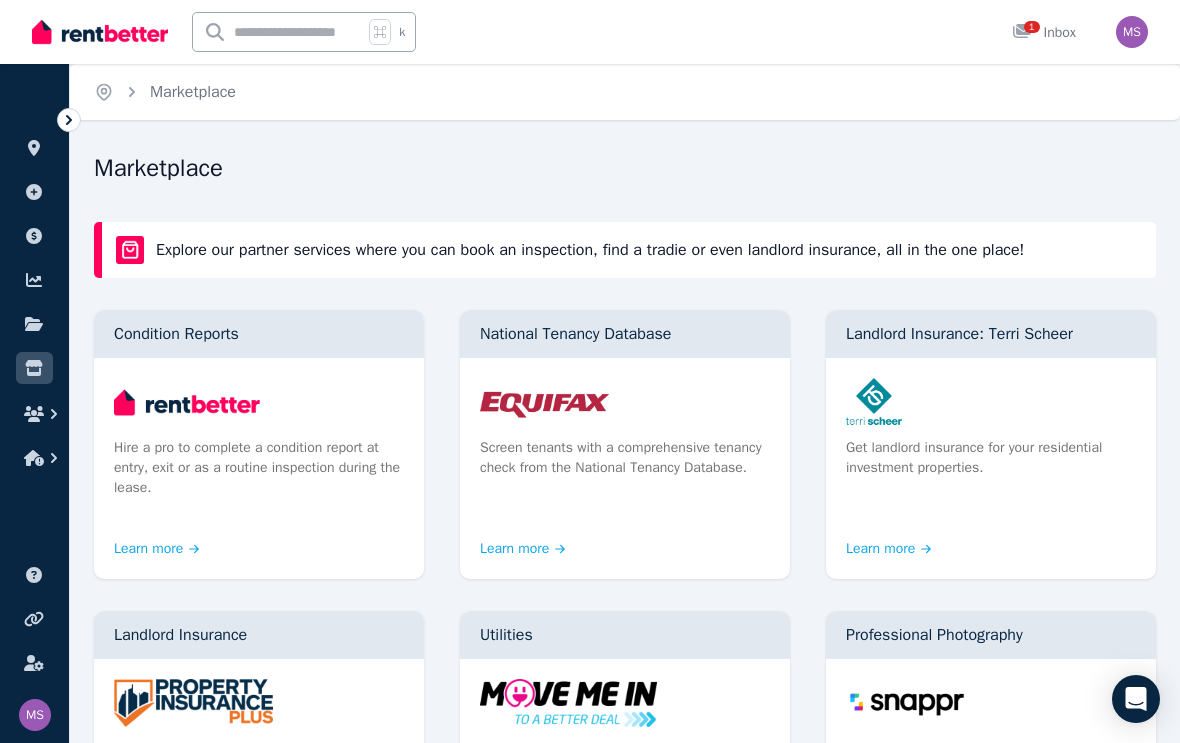 click 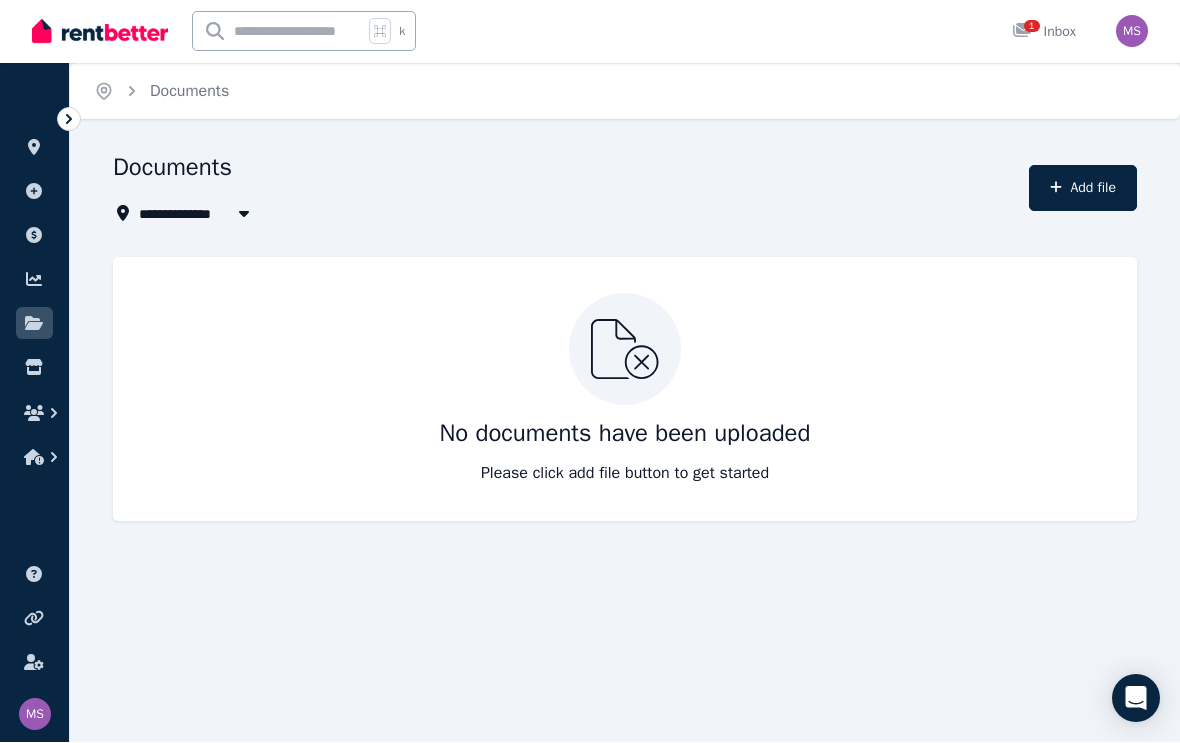 click 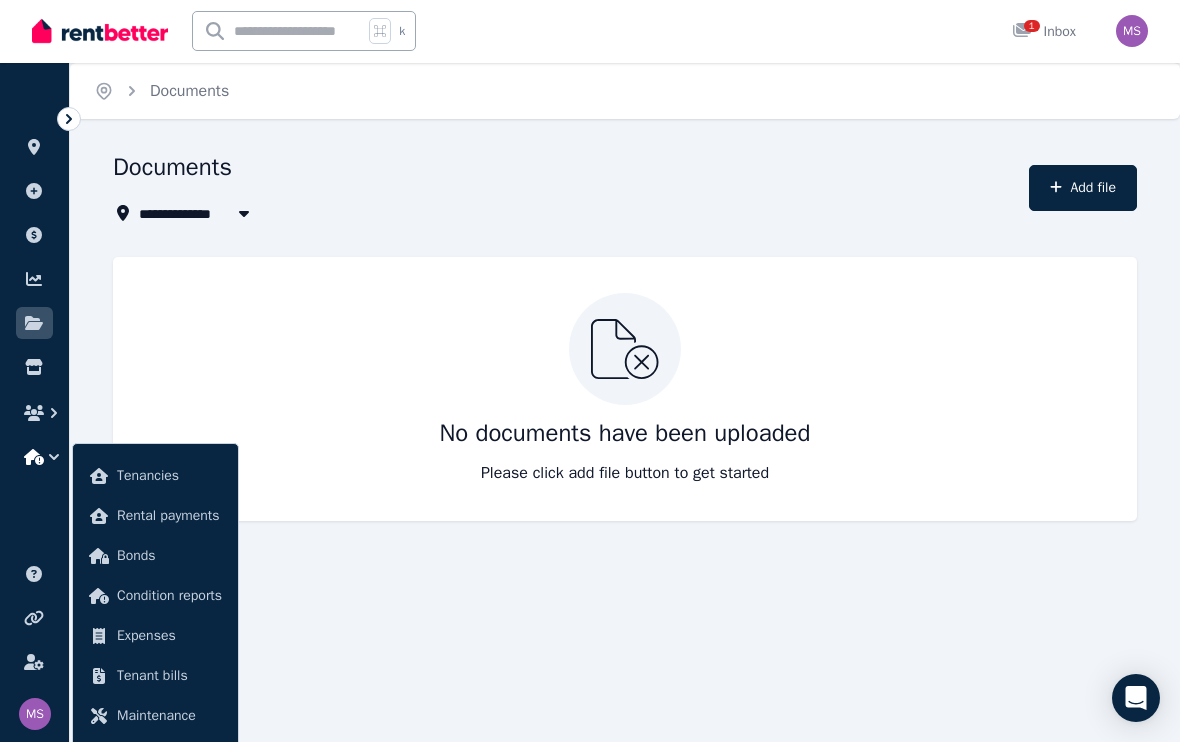 click 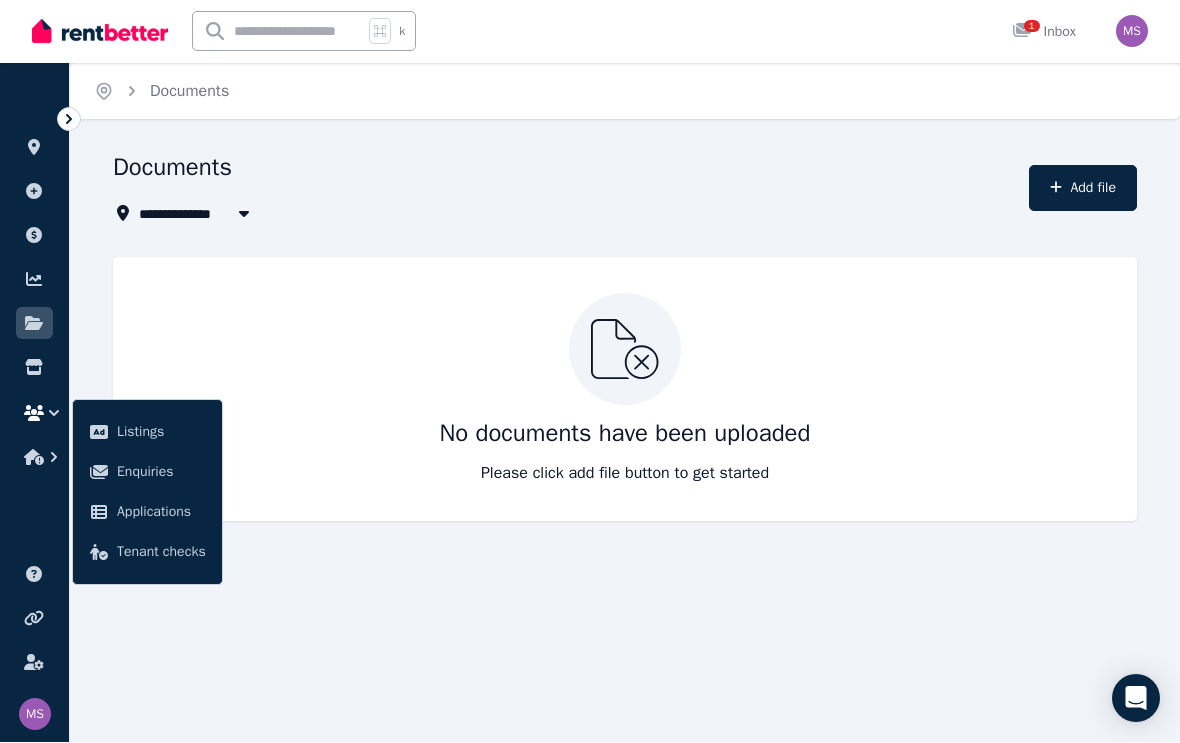 click on "Enquiries" at bounding box center [161, 473] 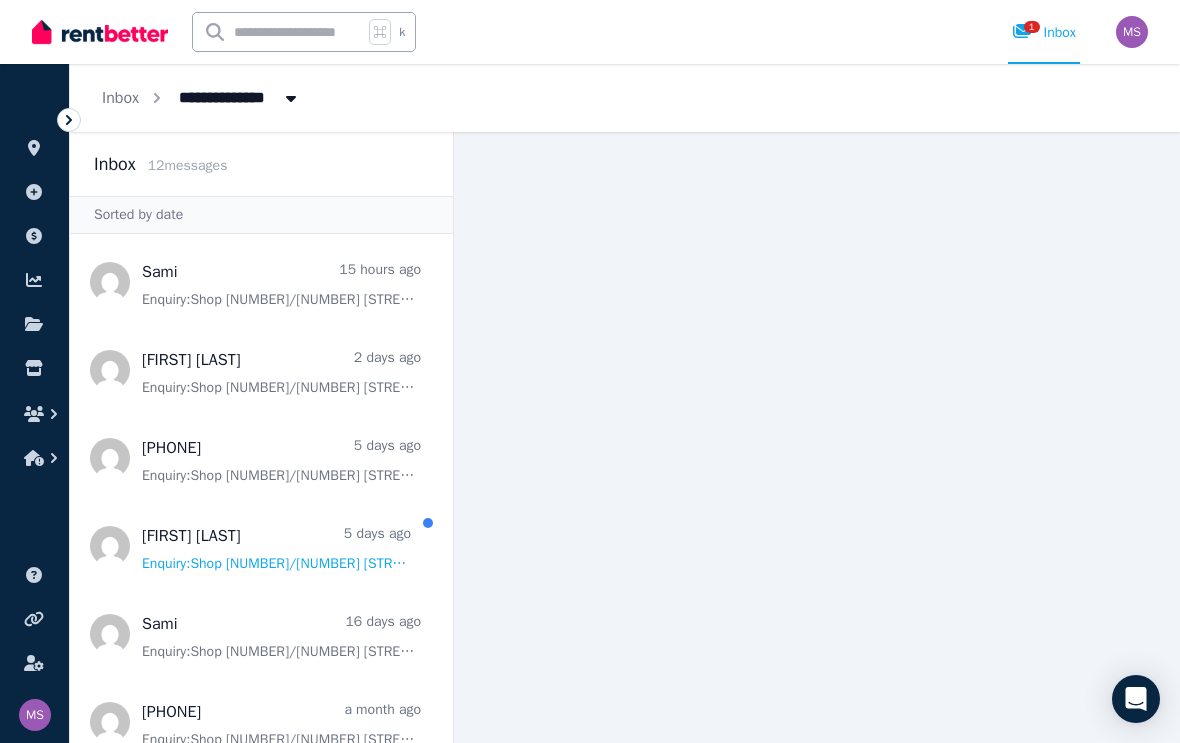 click at bounding box center (261, 282) 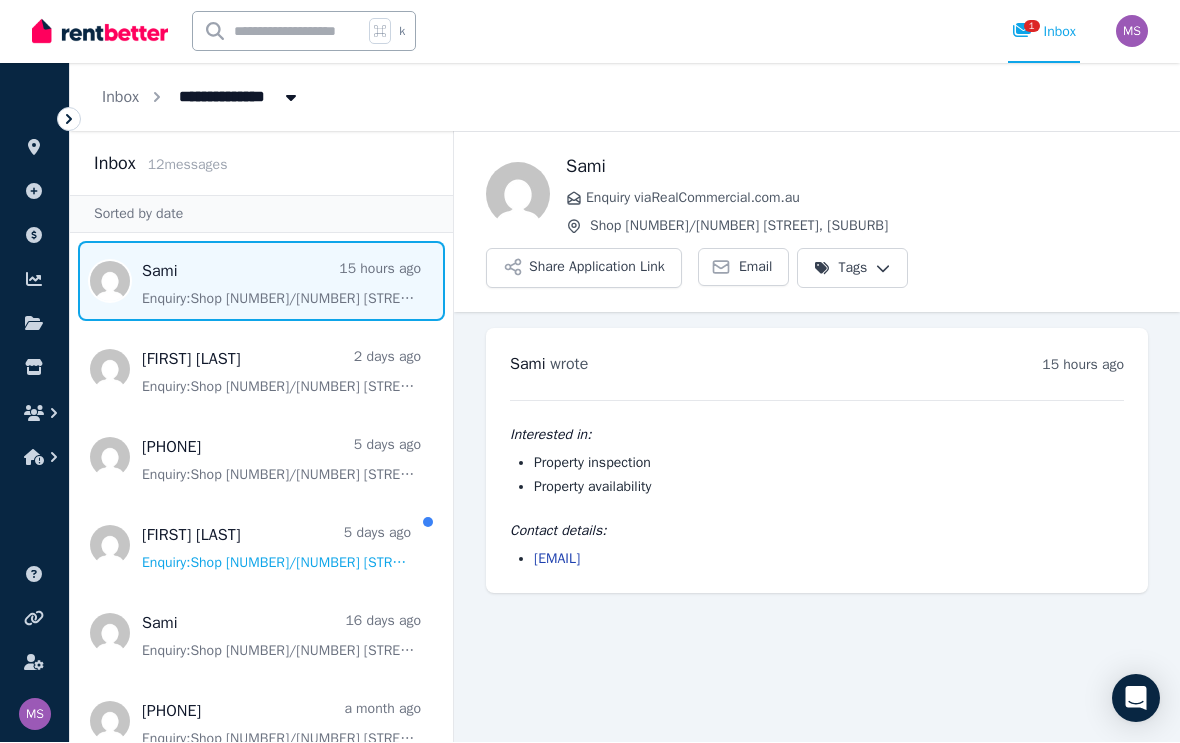 scroll, scrollTop: 33, scrollLeft: 0, axis: vertical 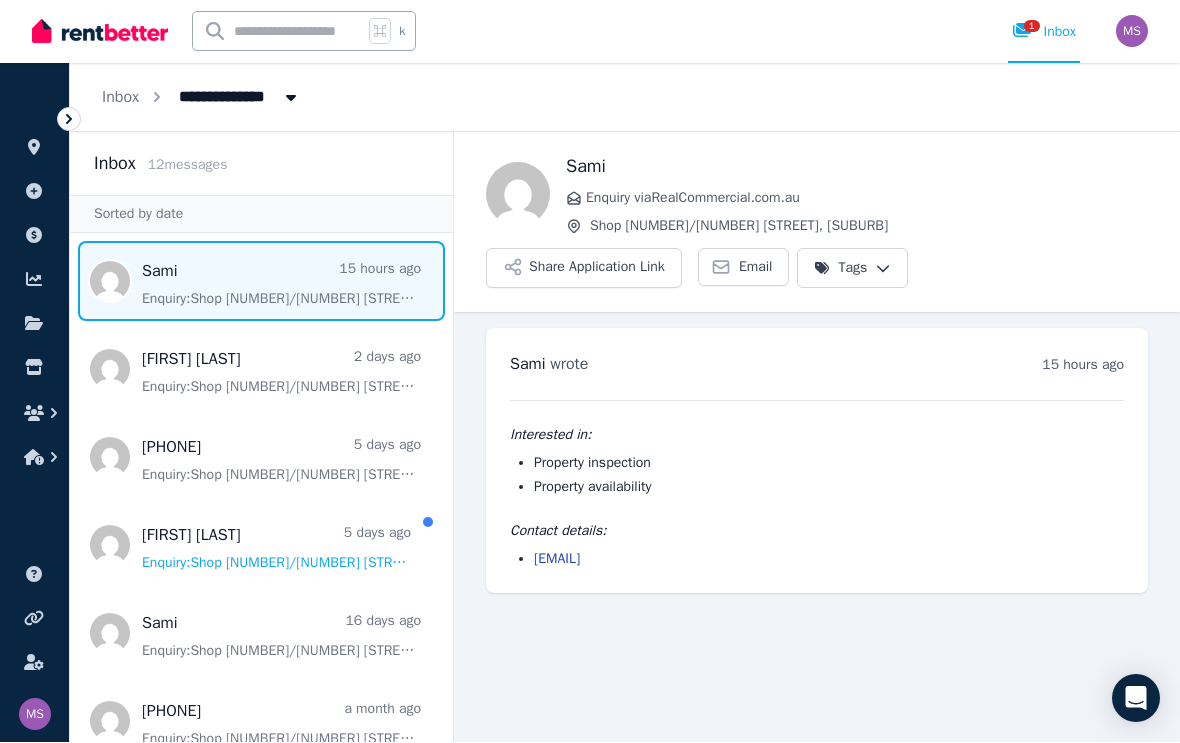click on "[EMAIL]" at bounding box center (557, 559) 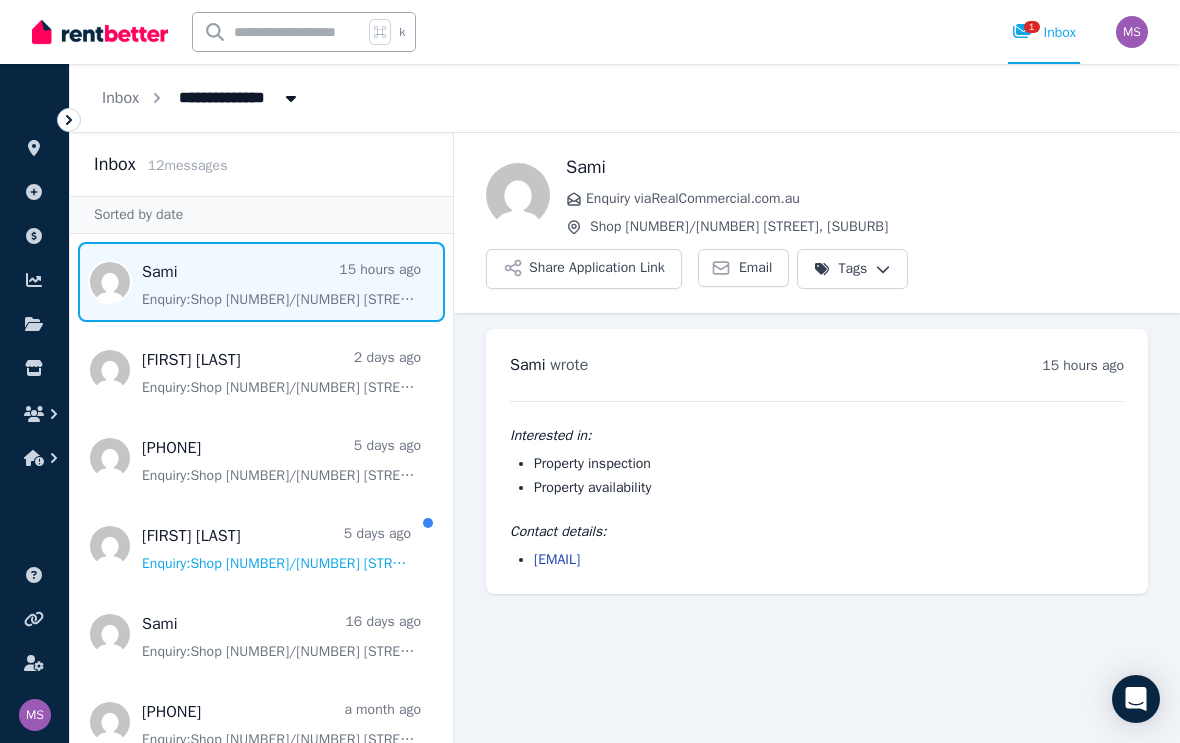 click at bounding box center (261, 370) 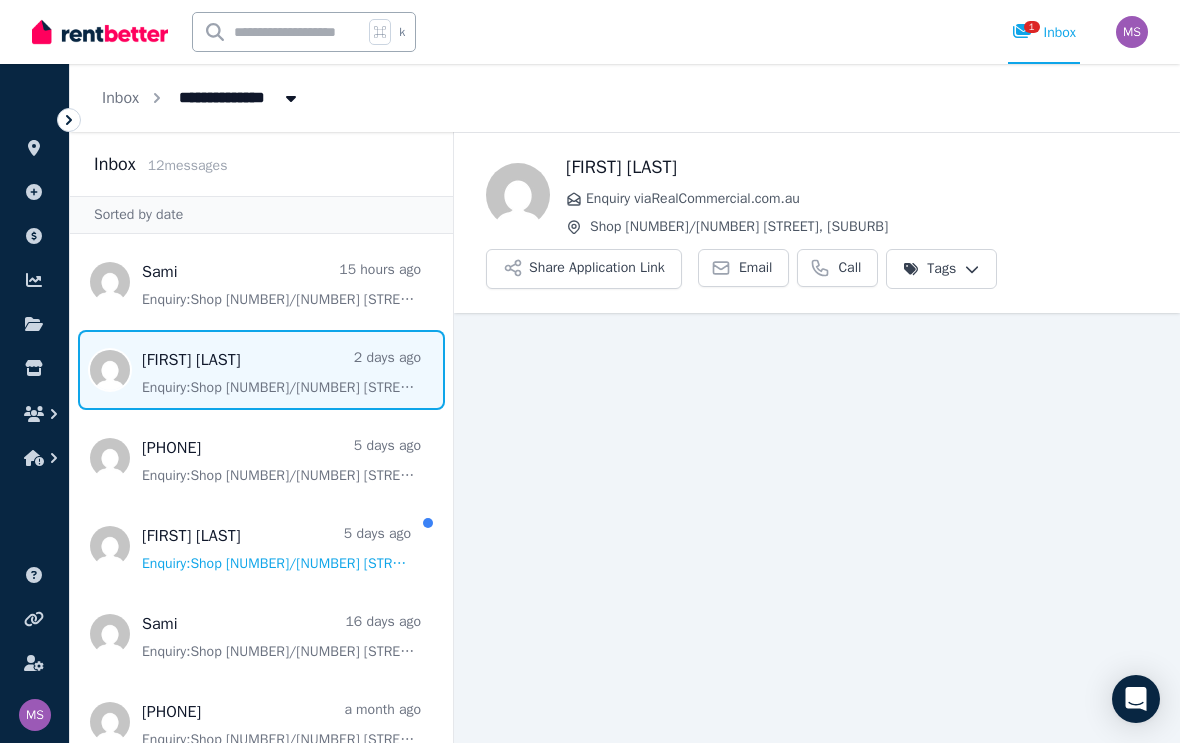 scroll, scrollTop: 33, scrollLeft: 0, axis: vertical 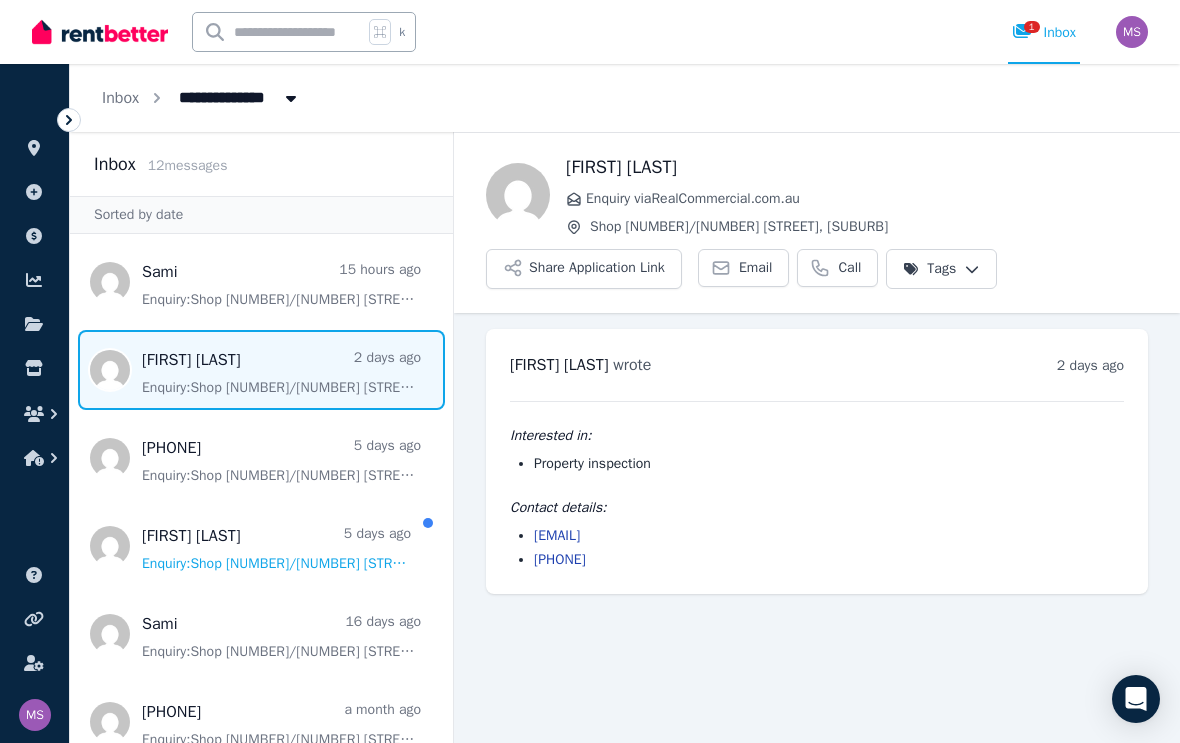 click on "[EMAIL]" at bounding box center [557, 535] 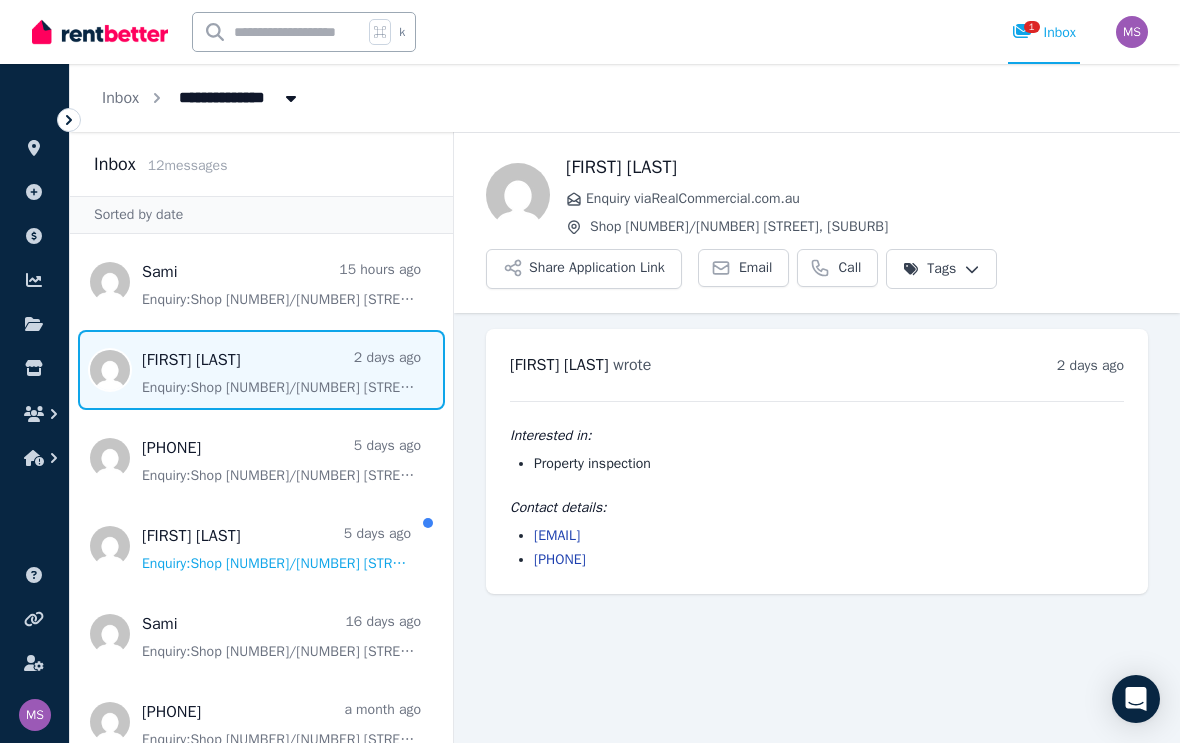 click at bounding box center (261, 282) 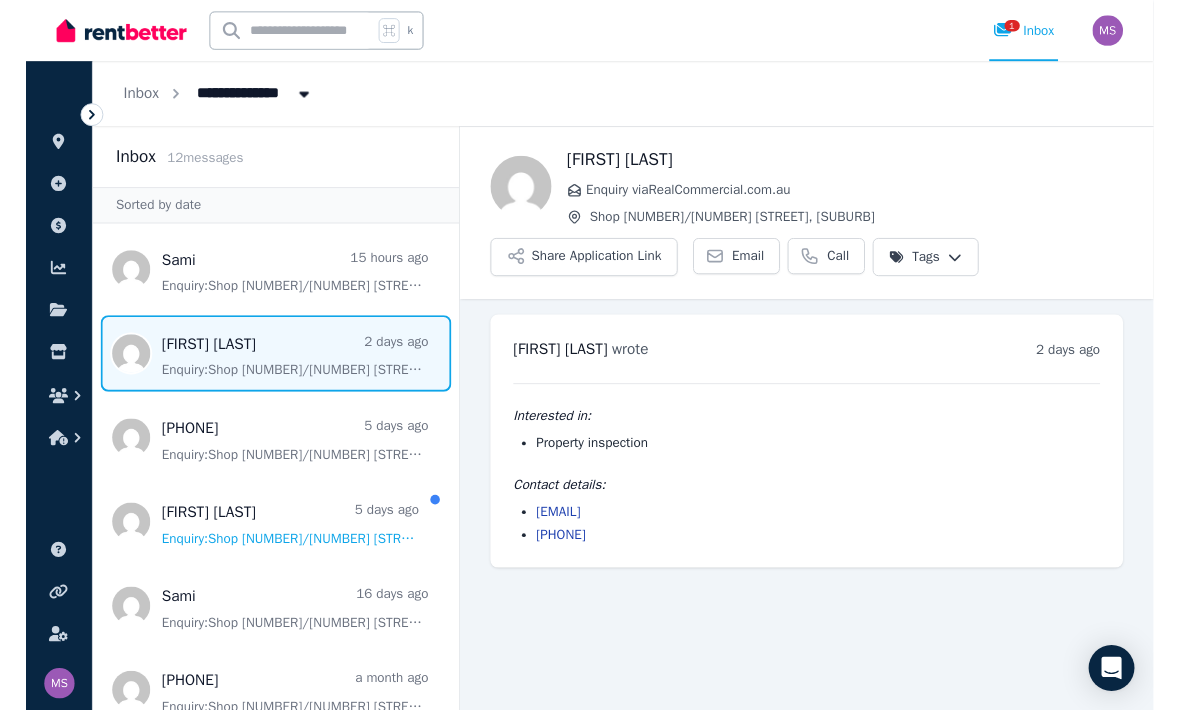 scroll, scrollTop: 33, scrollLeft: 0, axis: vertical 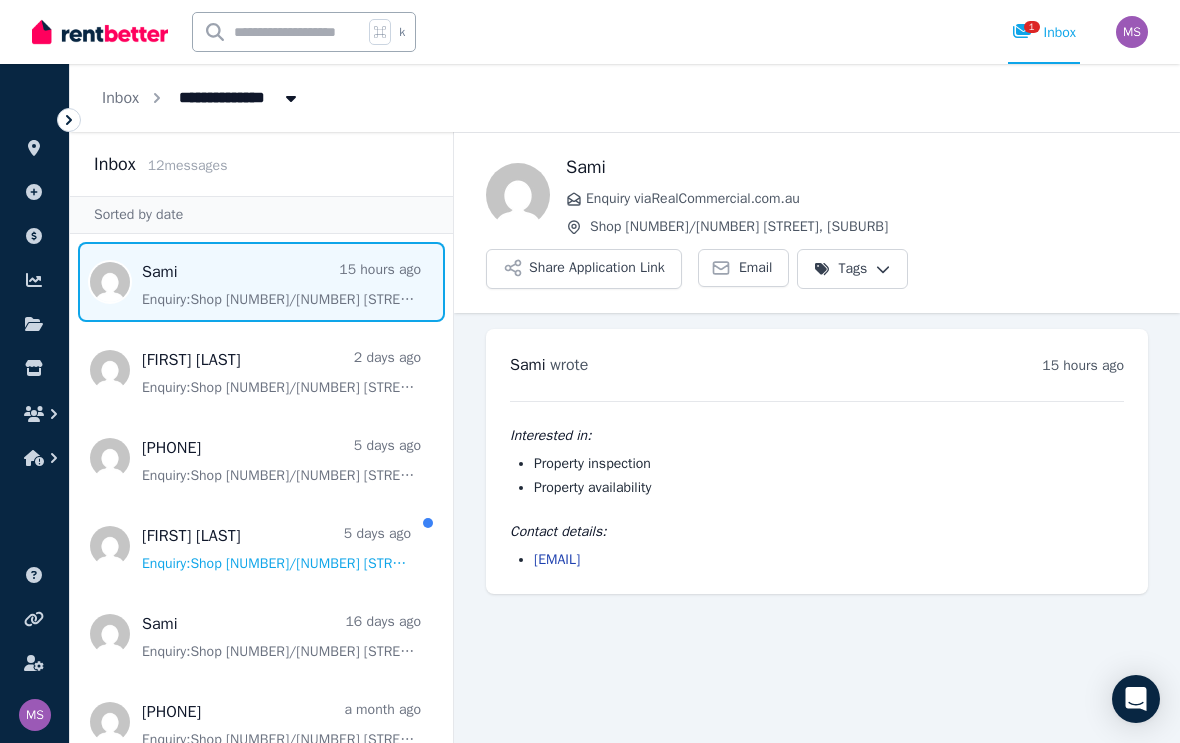 click on "[EMAIL]" at bounding box center (557, 559) 